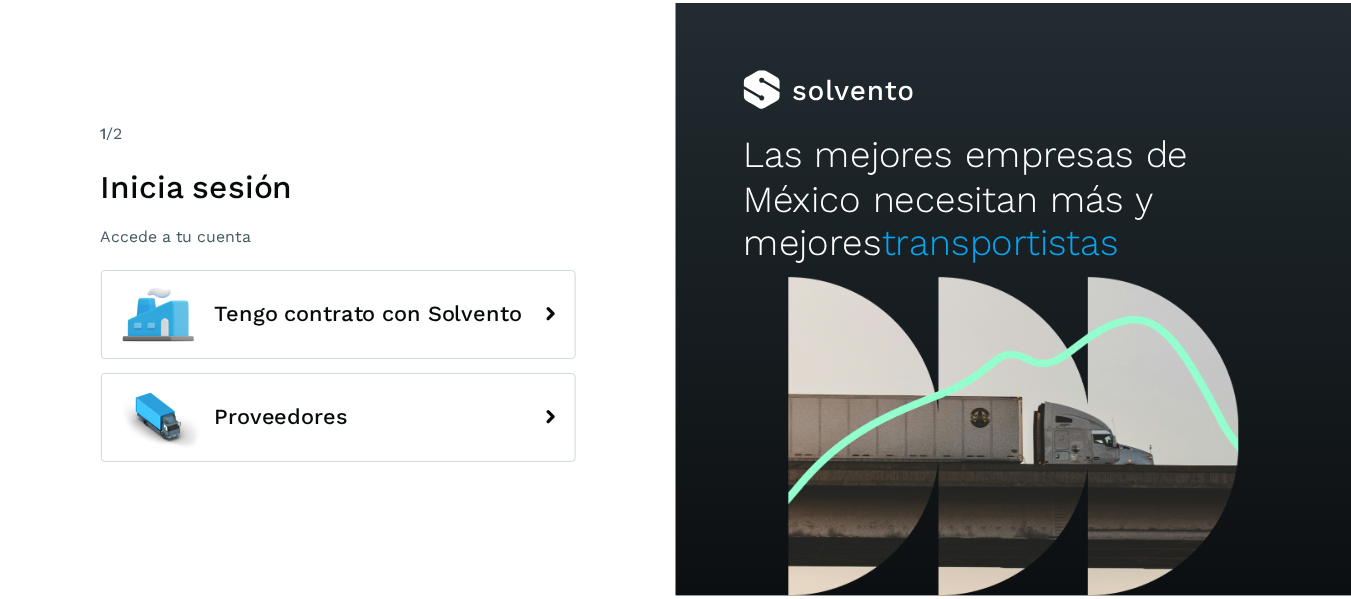 scroll, scrollTop: 0, scrollLeft: 0, axis: both 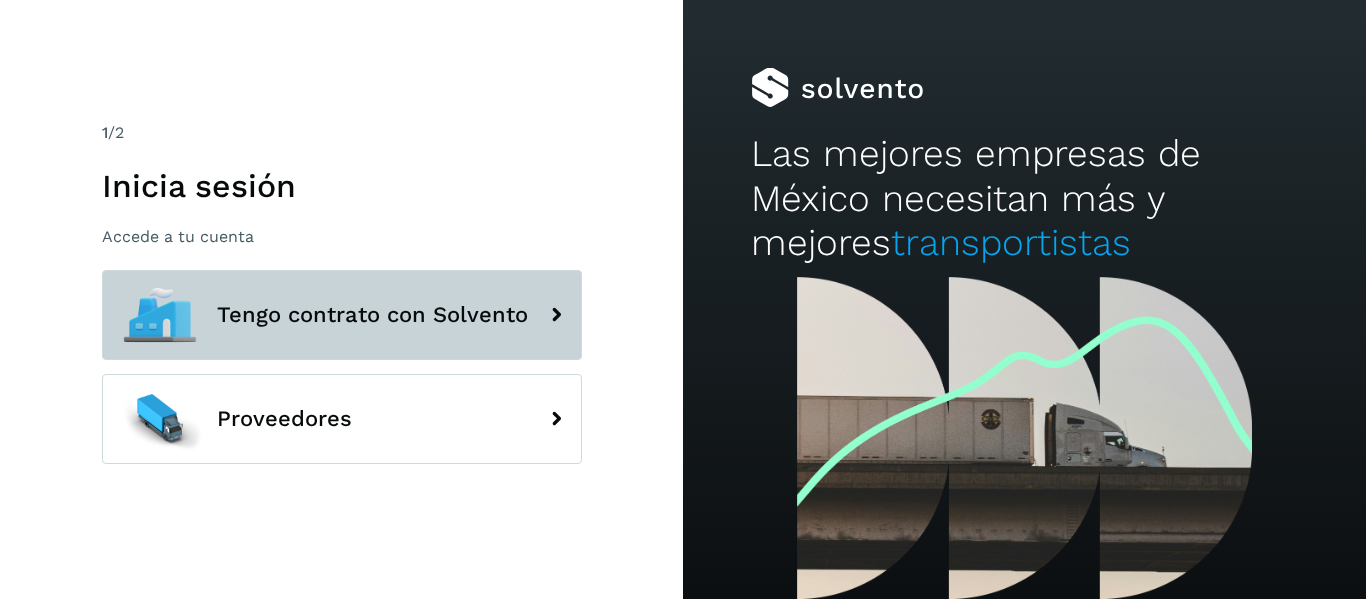 click on "Tengo contrato con Solvento" 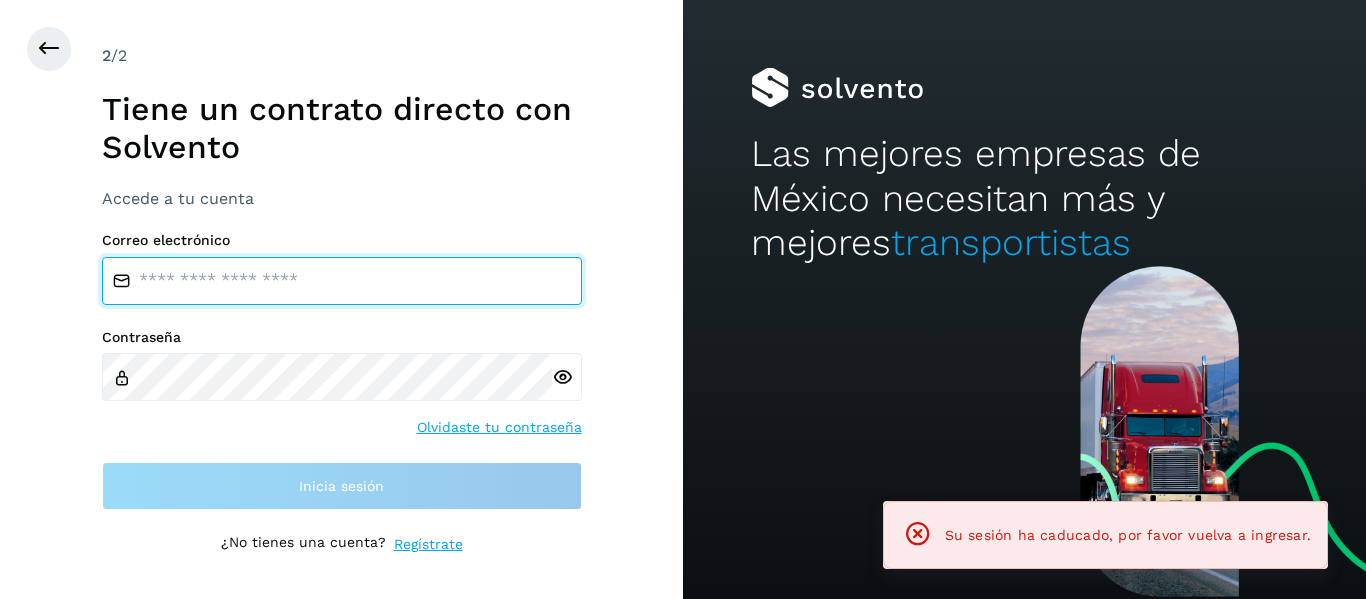 type on "**********" 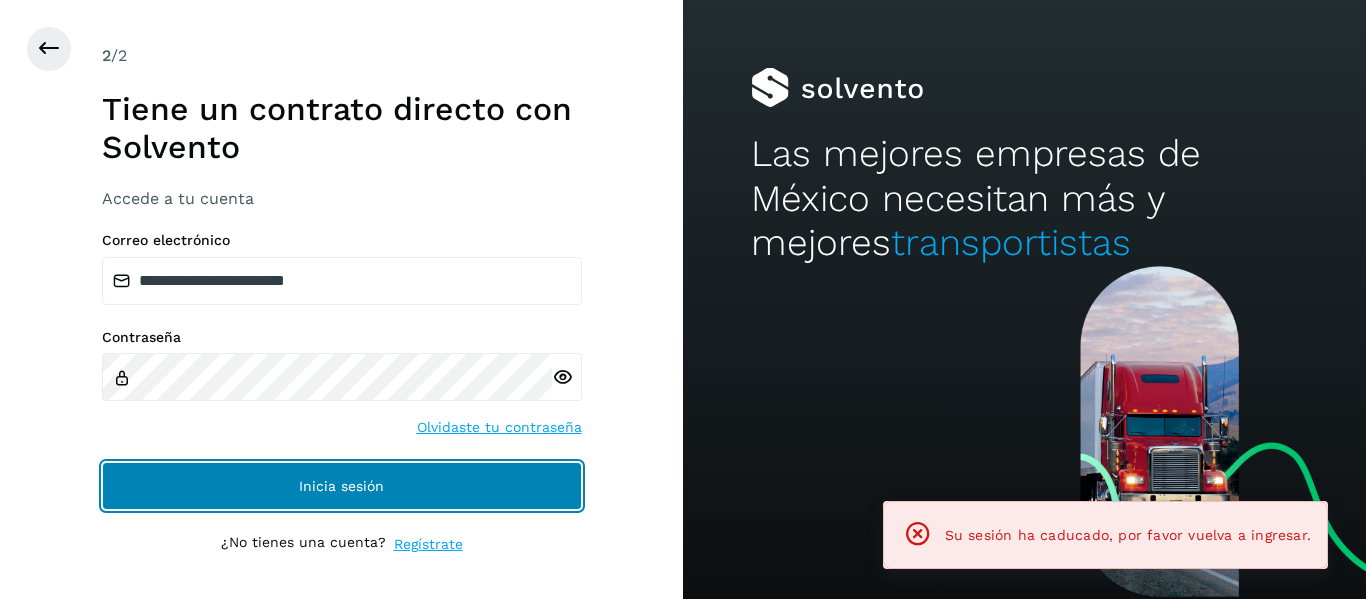 click on "Inicia sesión" 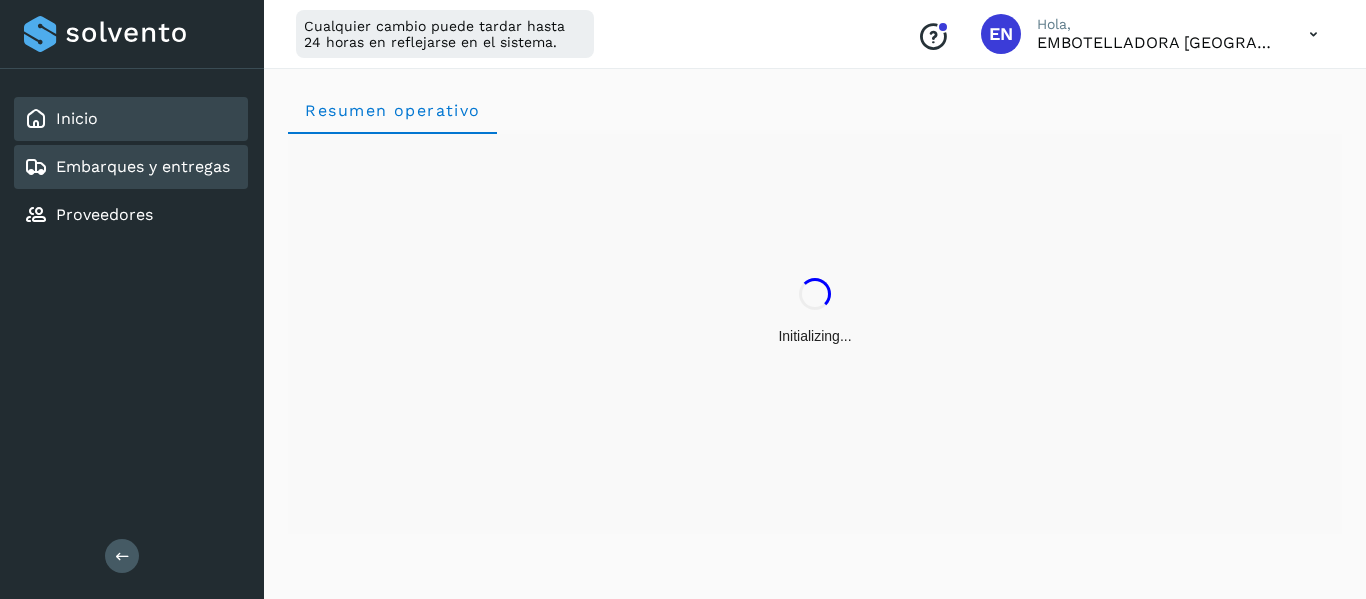 click on "Embarques y entregas" at bounding box center (143, 166) 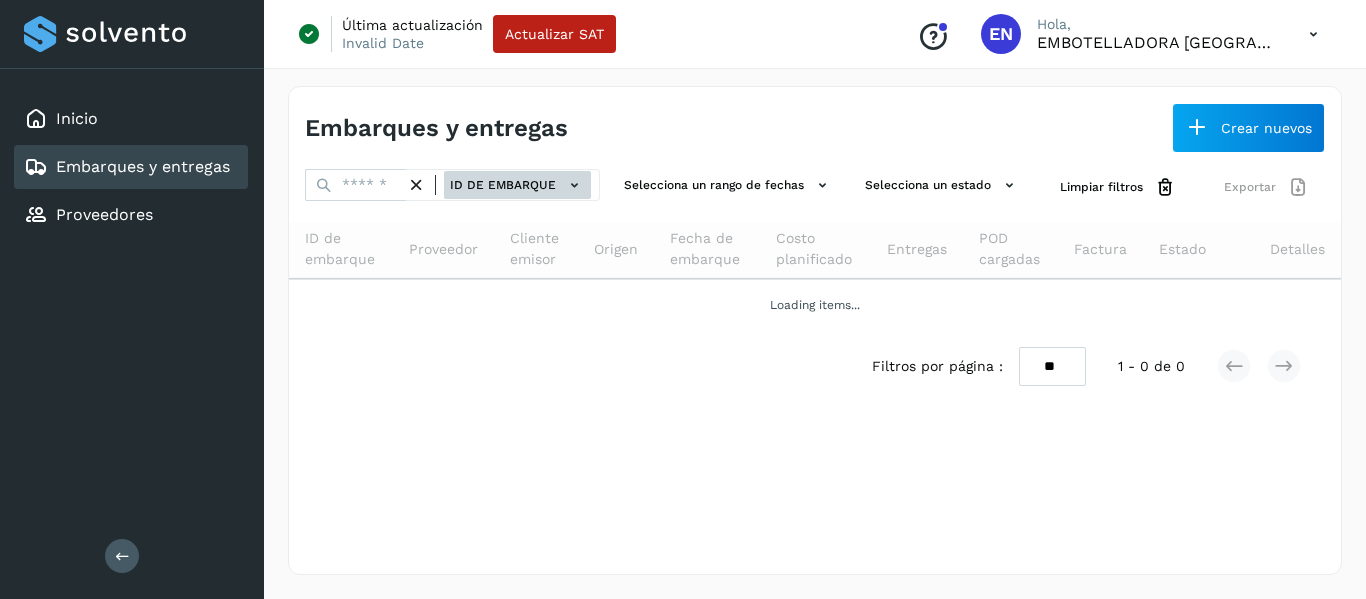 click on "ID de embarque" at bounding box center [517, 185] 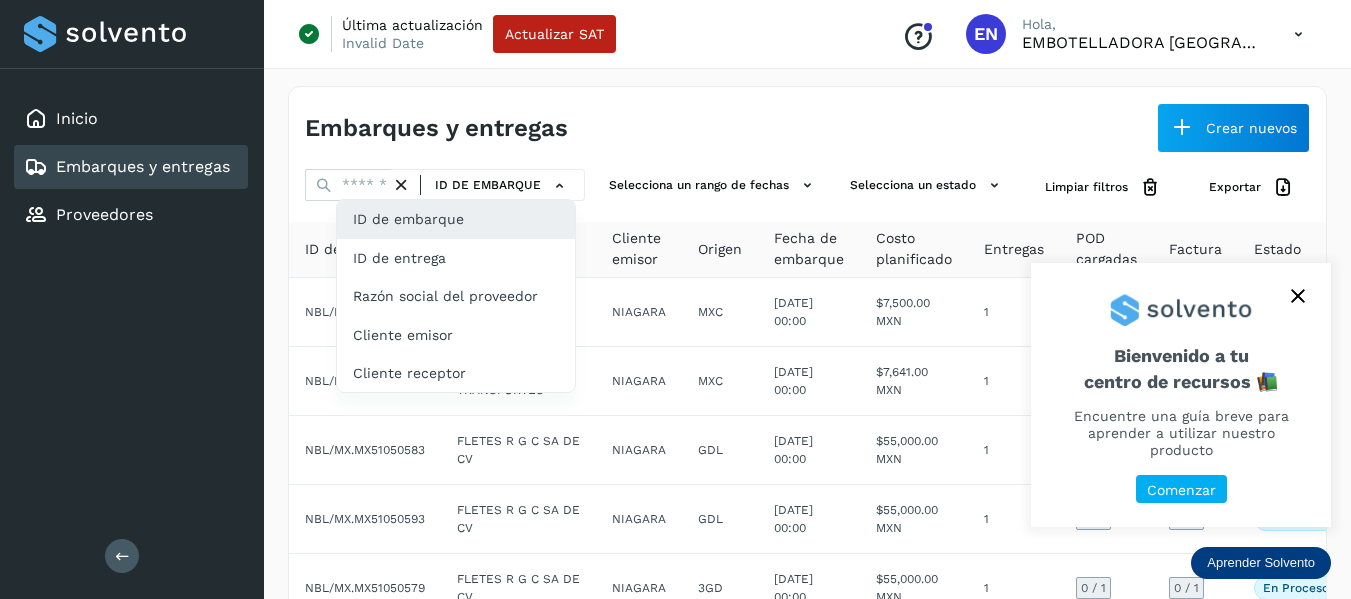 click at bounding box center [675, 299] 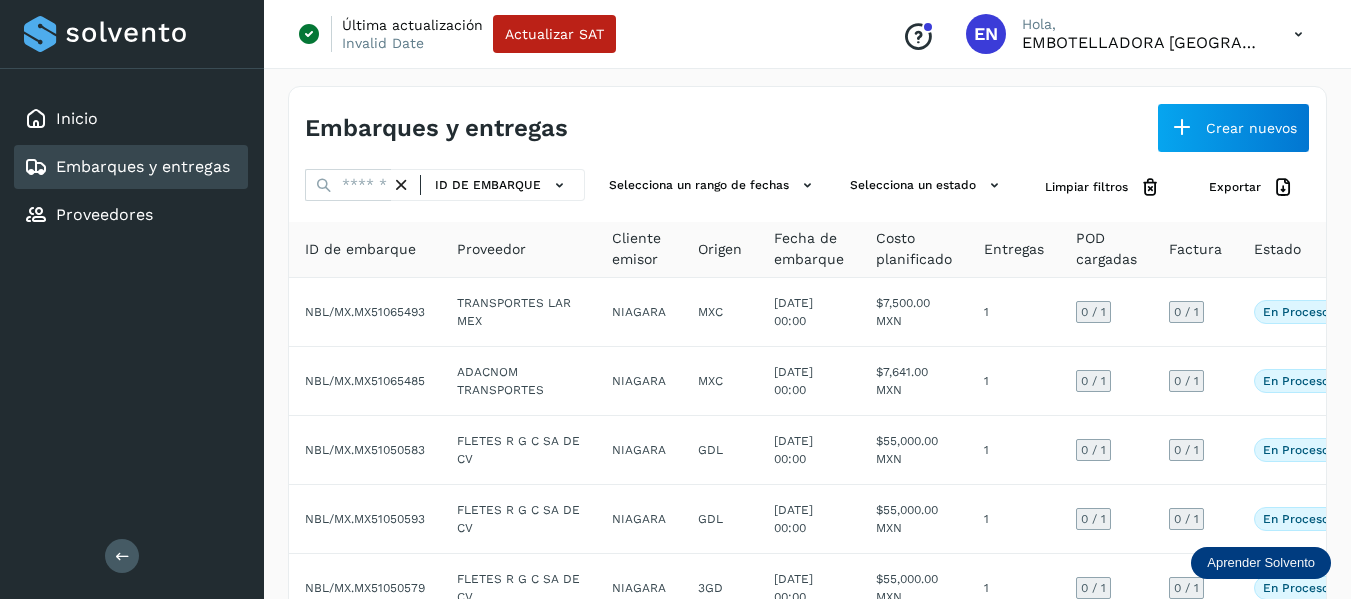 click on "Inicio Embarques y entregas Proveedores Salir" at bounding box center [132, 299] 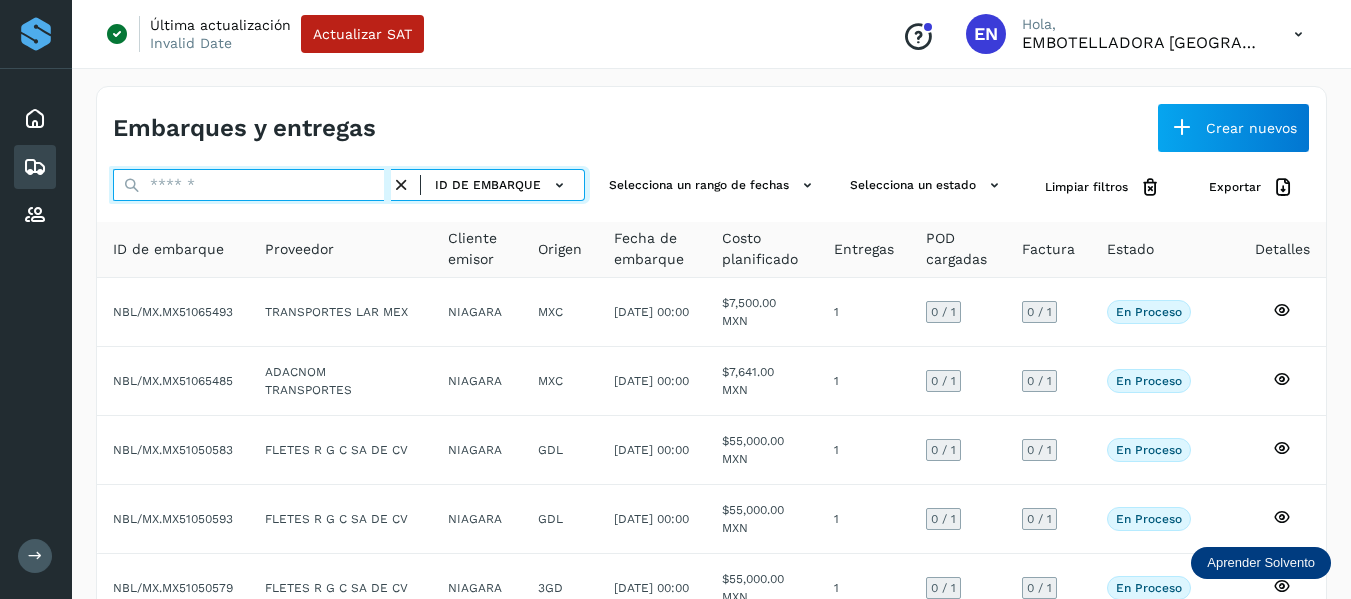 click at bounding box center (252, 185) 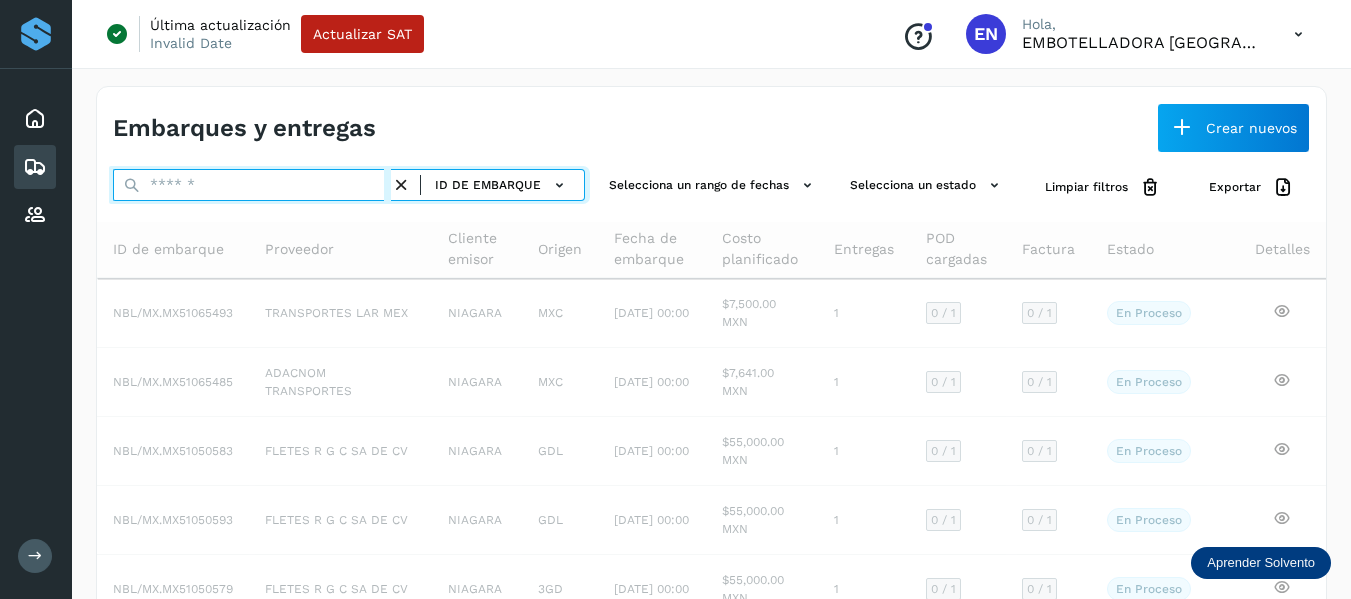 paste on "**********" 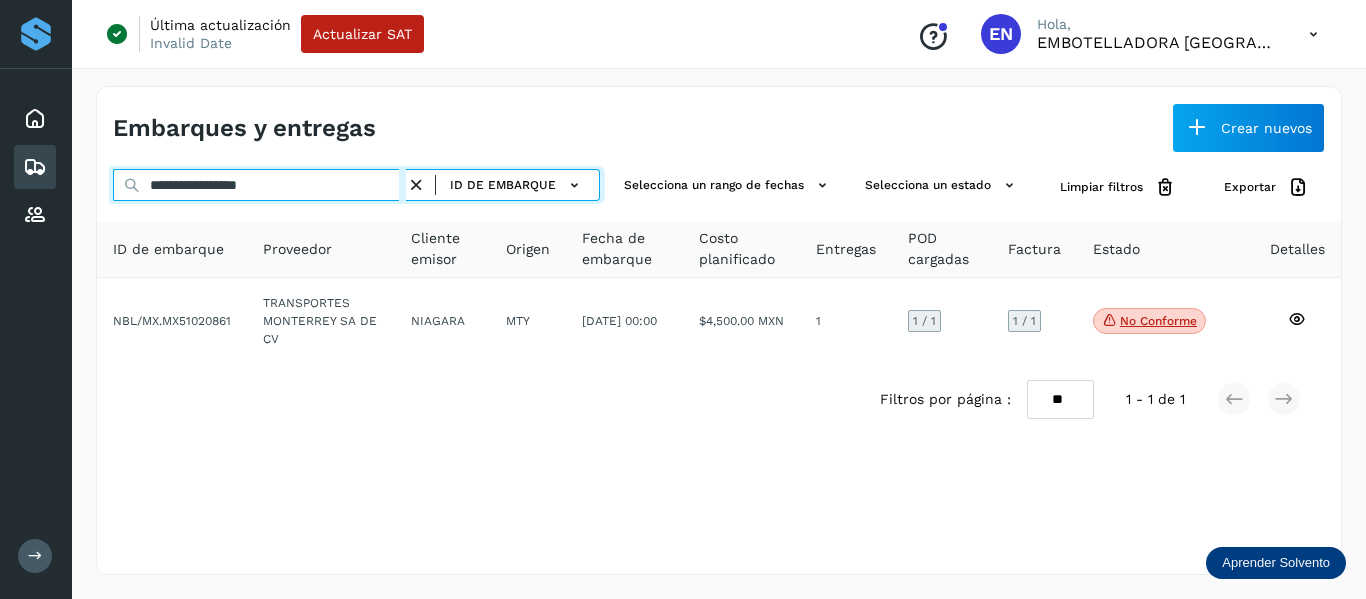 click on "**********" at bounding box center (259, 185) 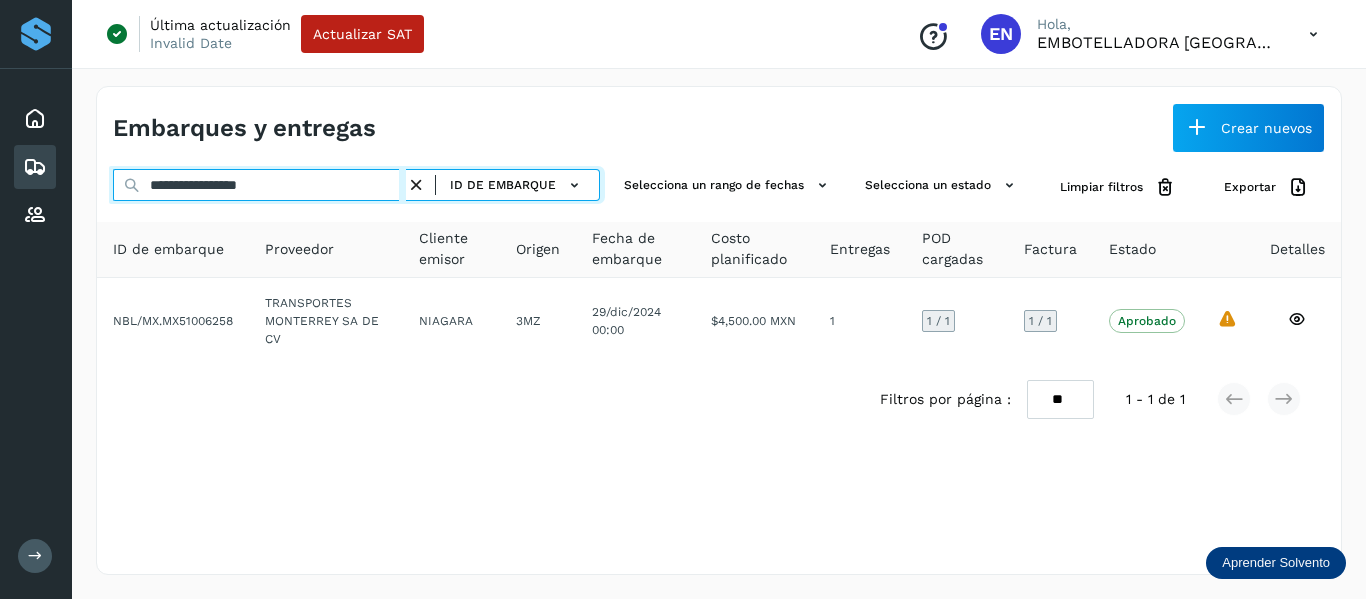 click on "**********" at bounding box center [259, 185] 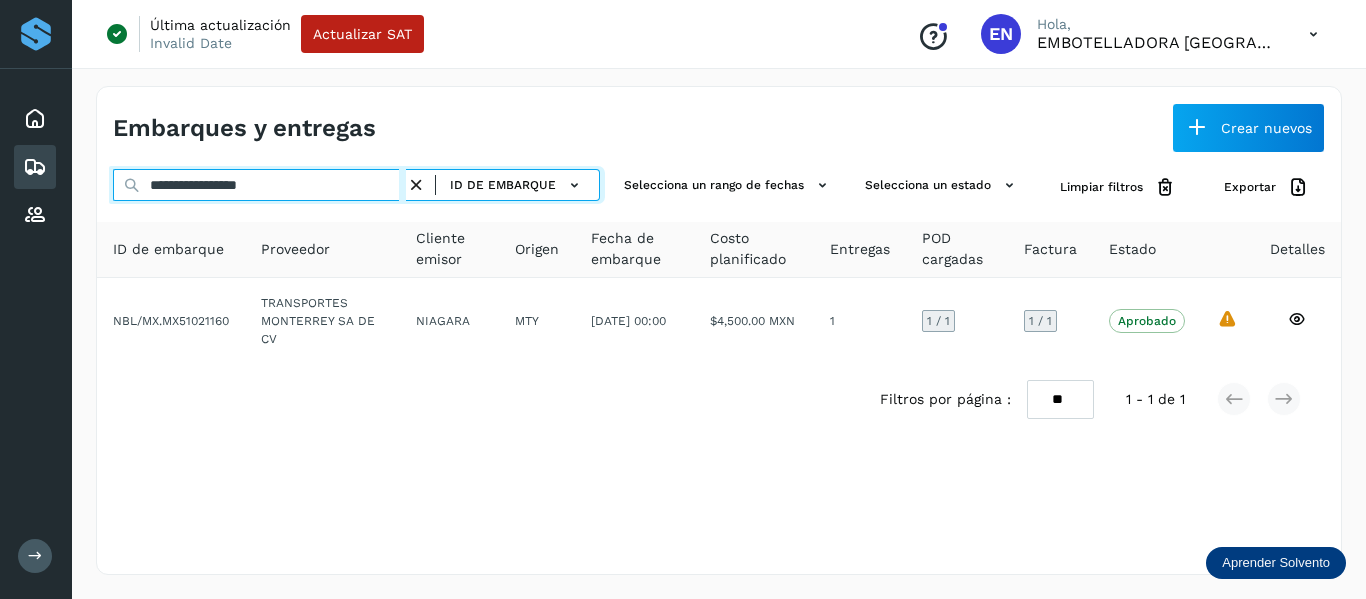 type on "**********" 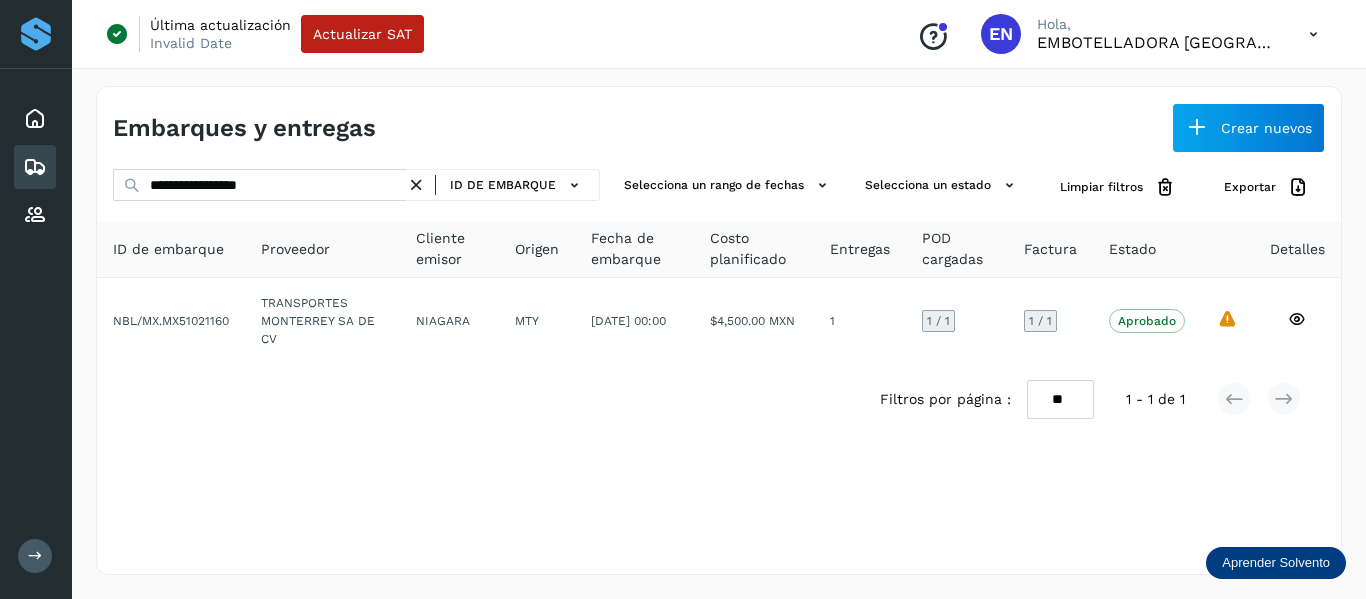 click at bounding box center [416, 185] 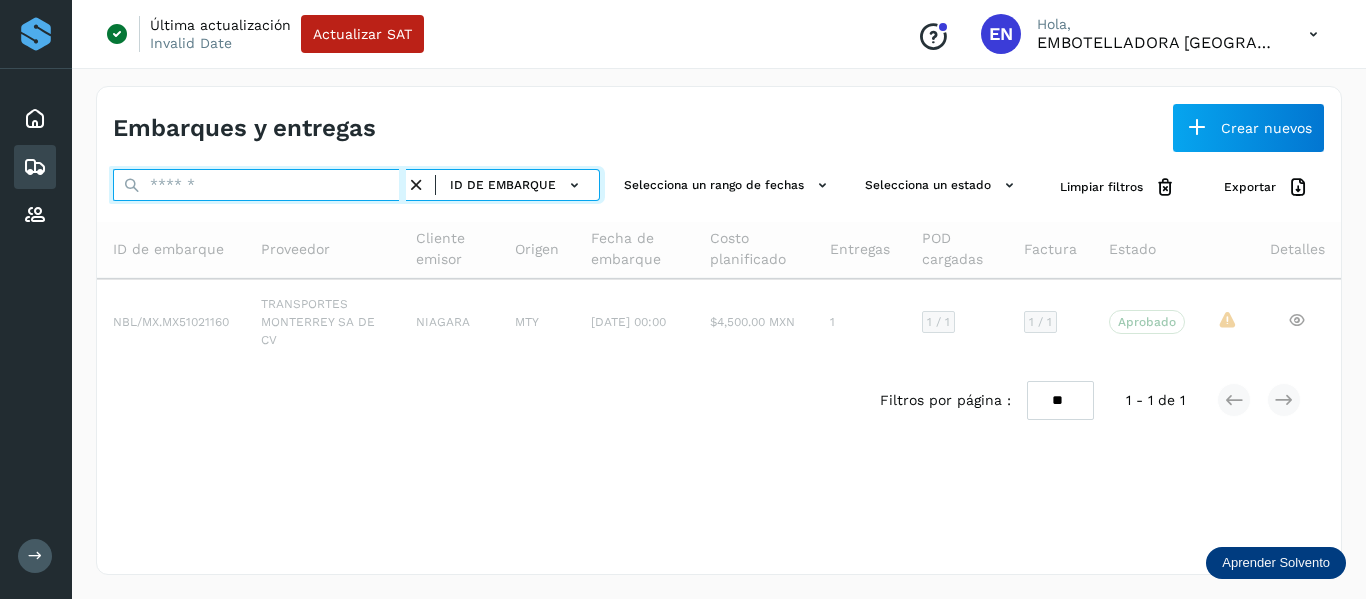 click at bounding box center (259, 185) 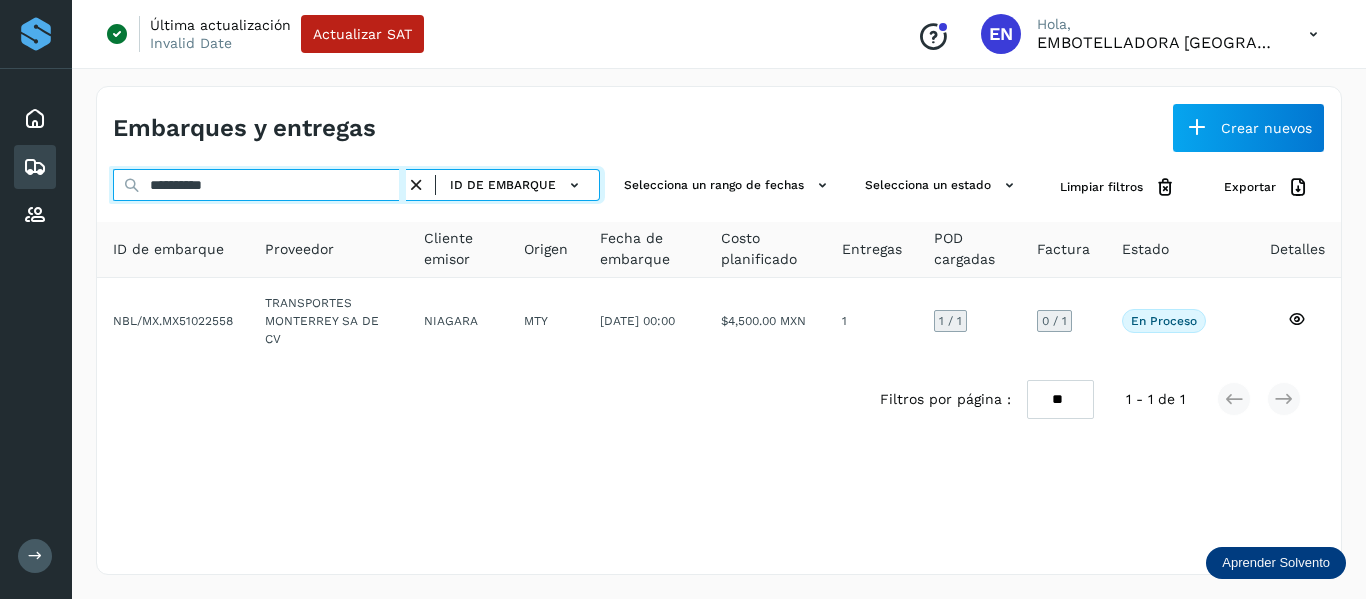 click on "**********" at bounding box center (259, 185) 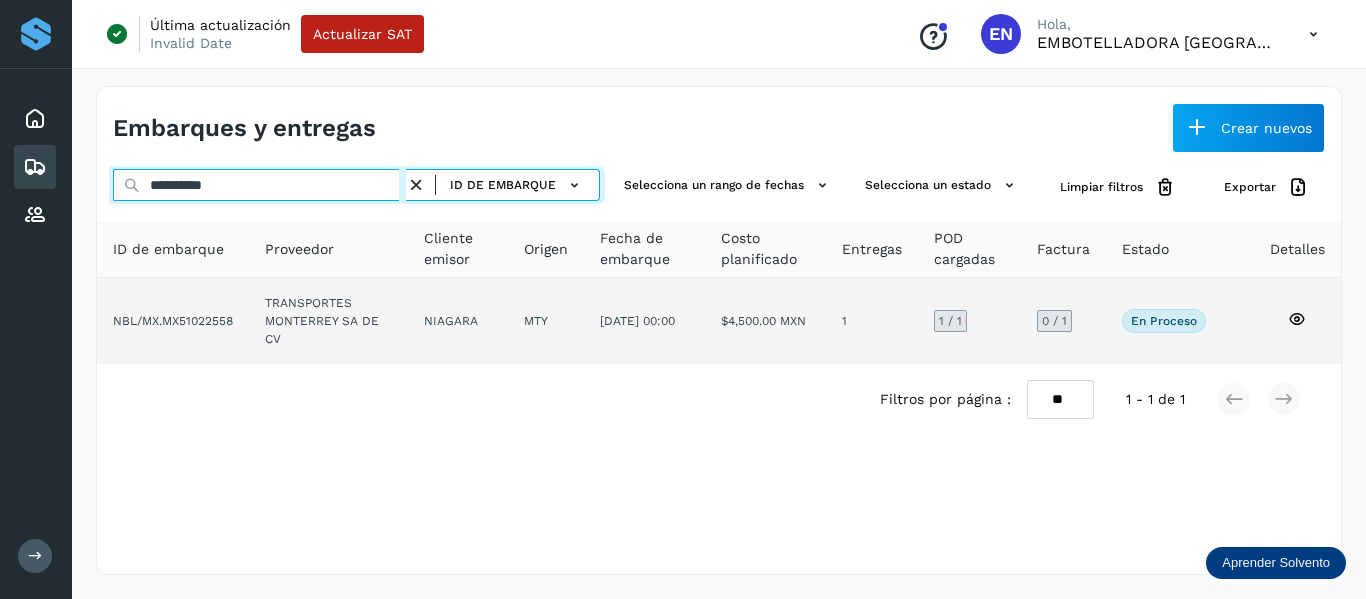 type on "**********" 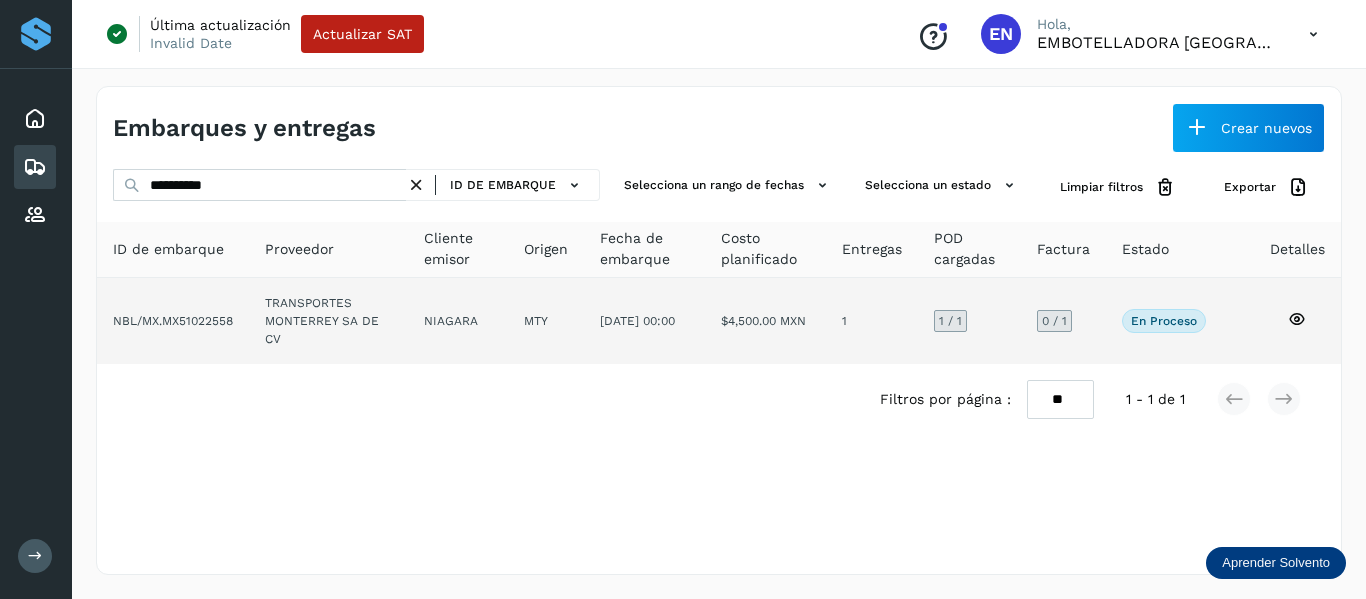 click 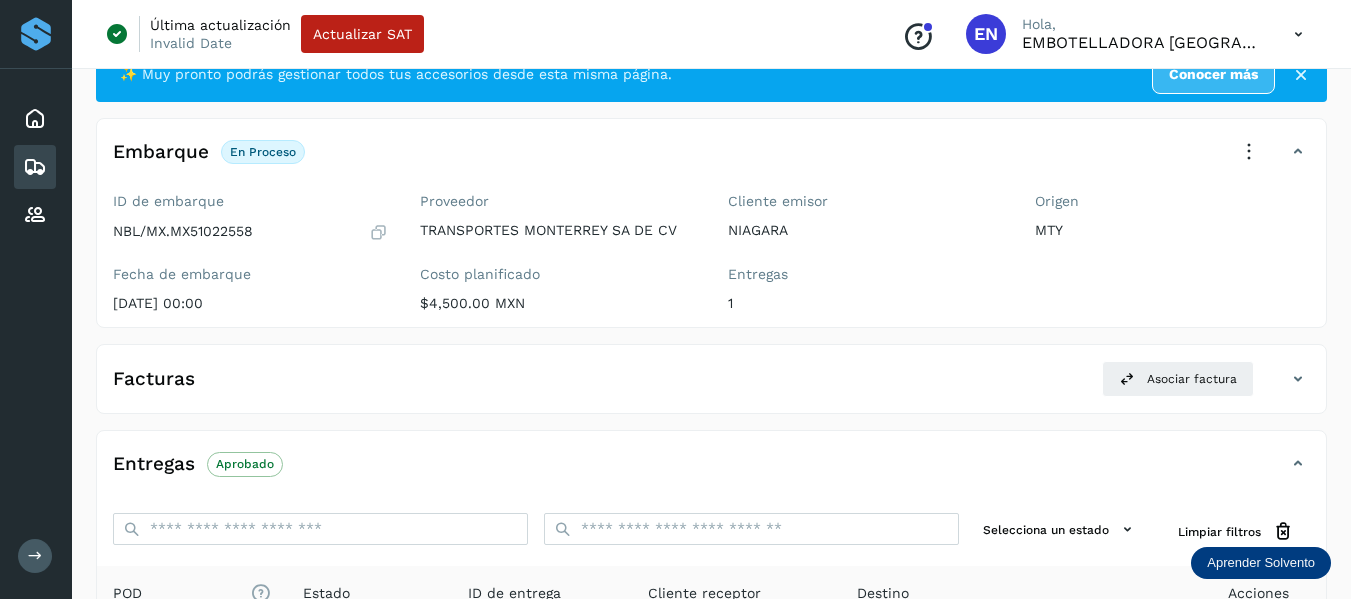 scroll, scrollTop: 100, scrollLeft: 0, axis: vertical 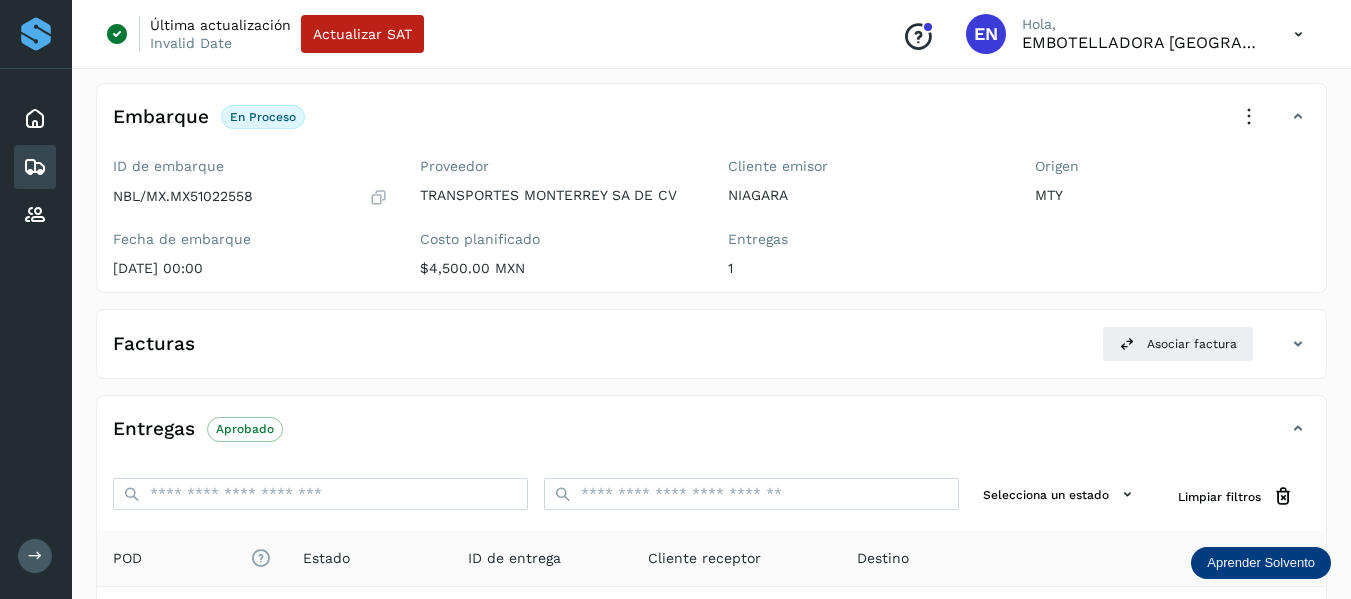 click on "Facturas Asociar factura" 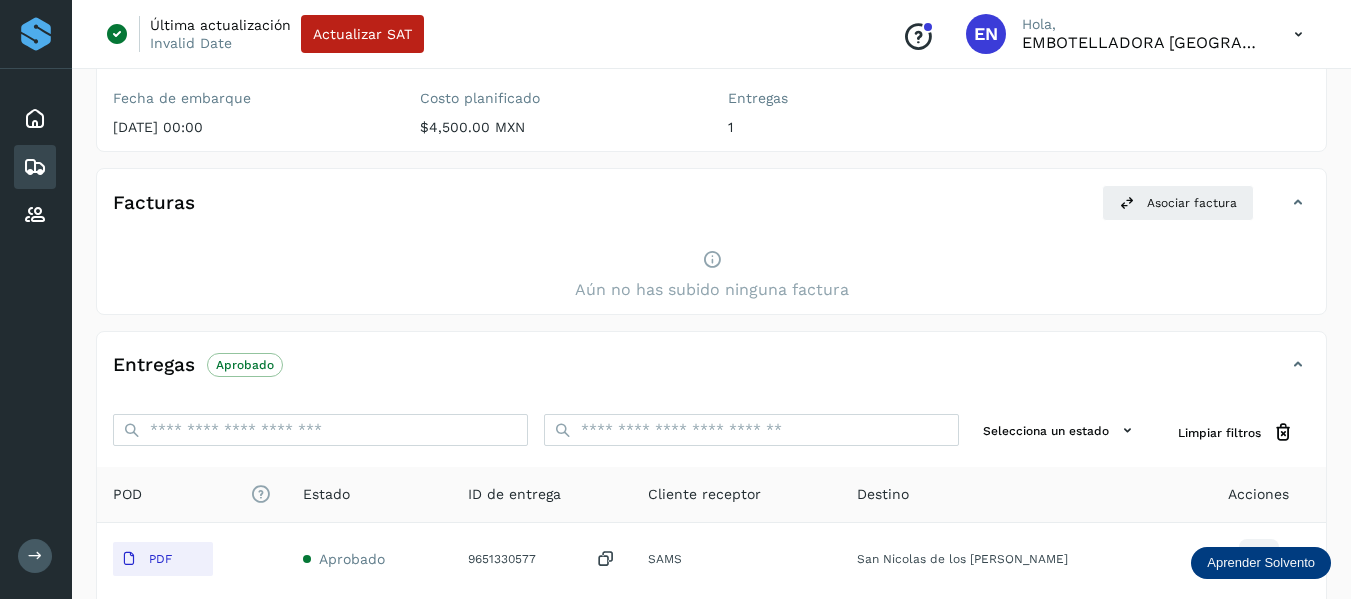 scroll, scrollTop: 33, scrollLeft: 0, axis: vertical 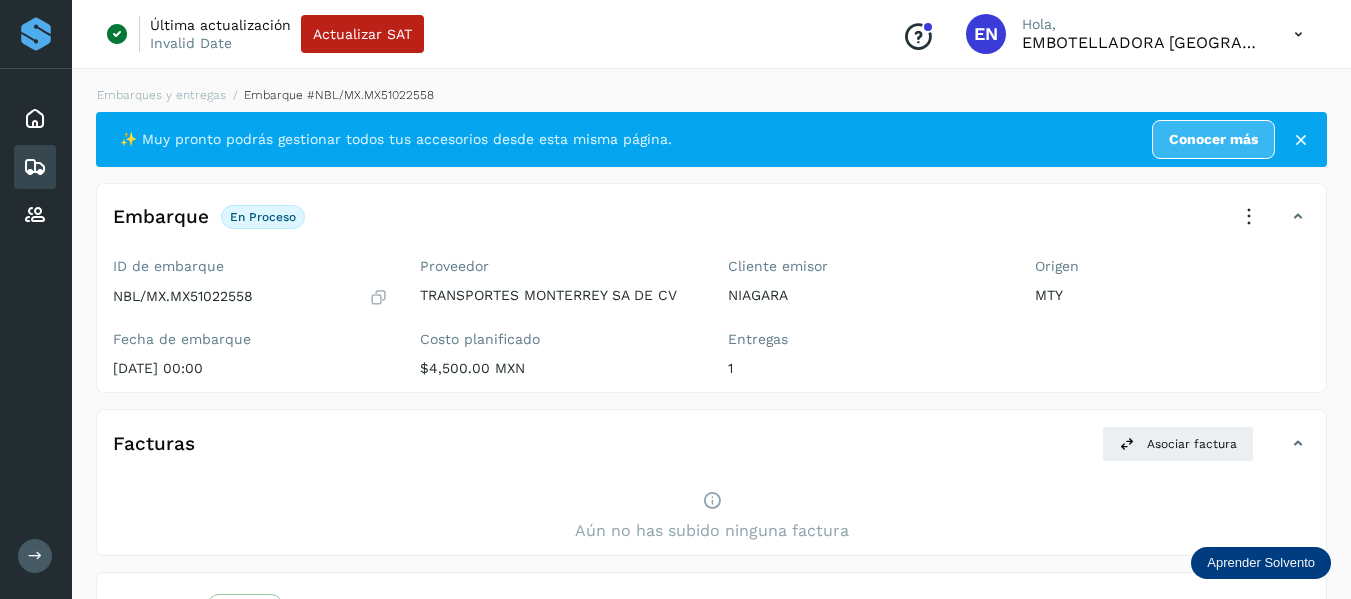 click at bounding box center (35, 167) 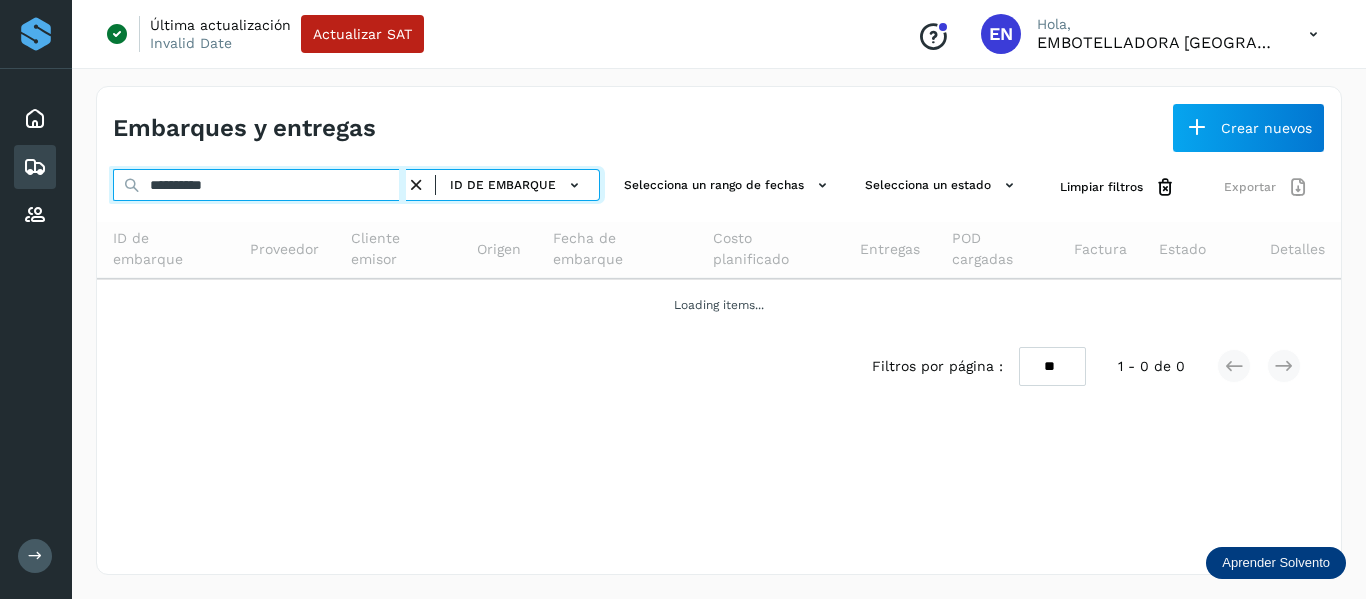 click on "**********" at bounding box center [259, 185] 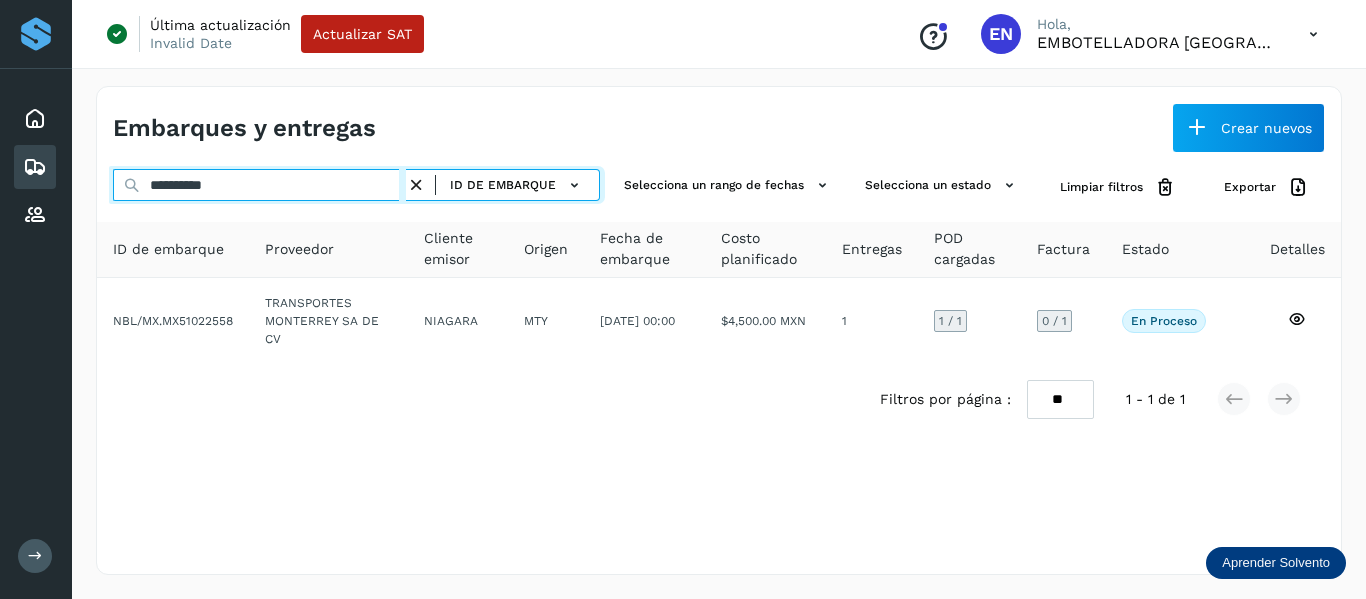 paste 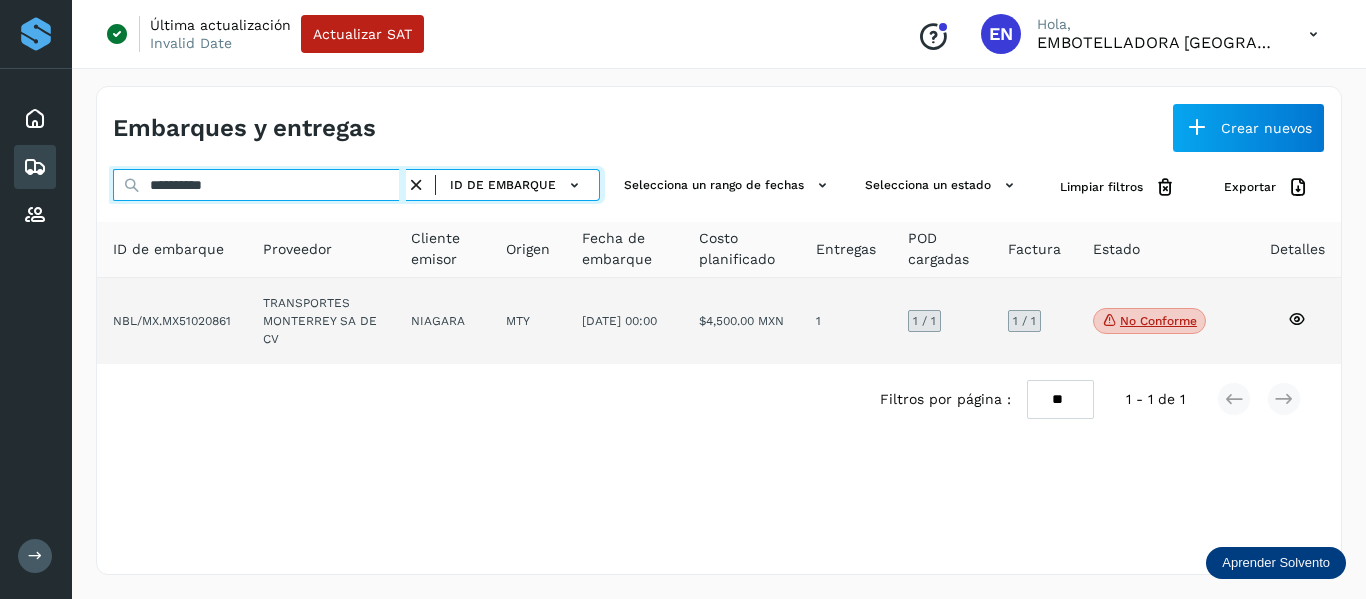 type on "**********" 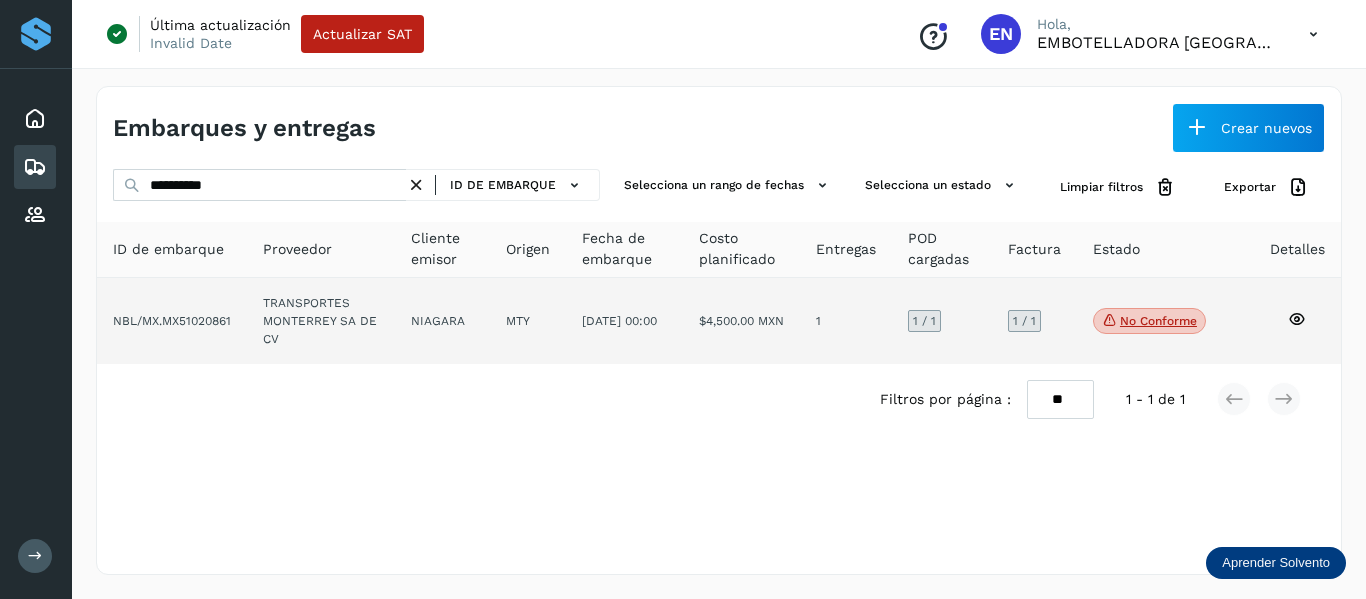 click on "No conforme" 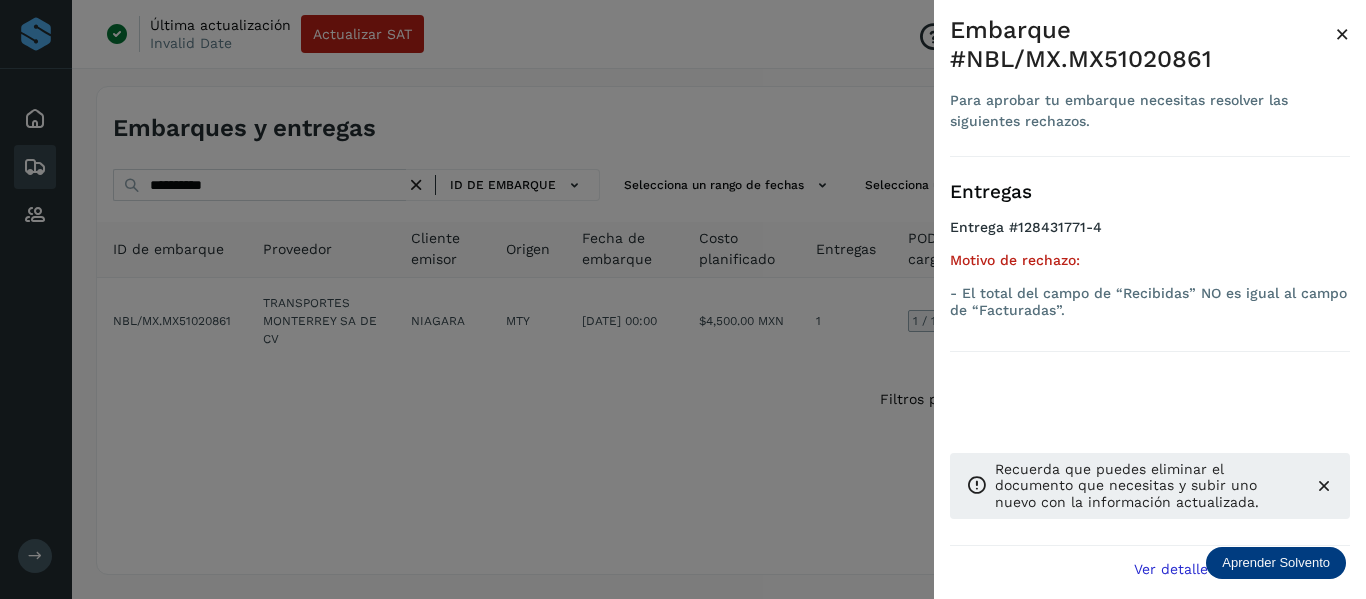 click on "×" at bounding box center [1342, 34] 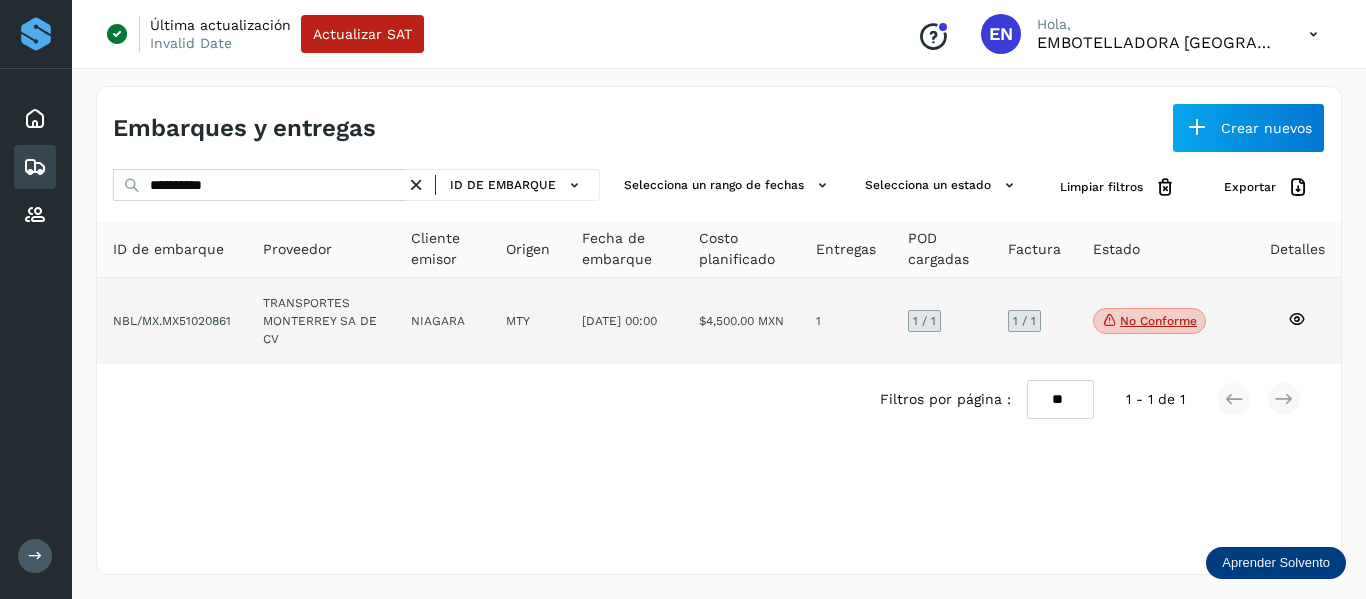 click 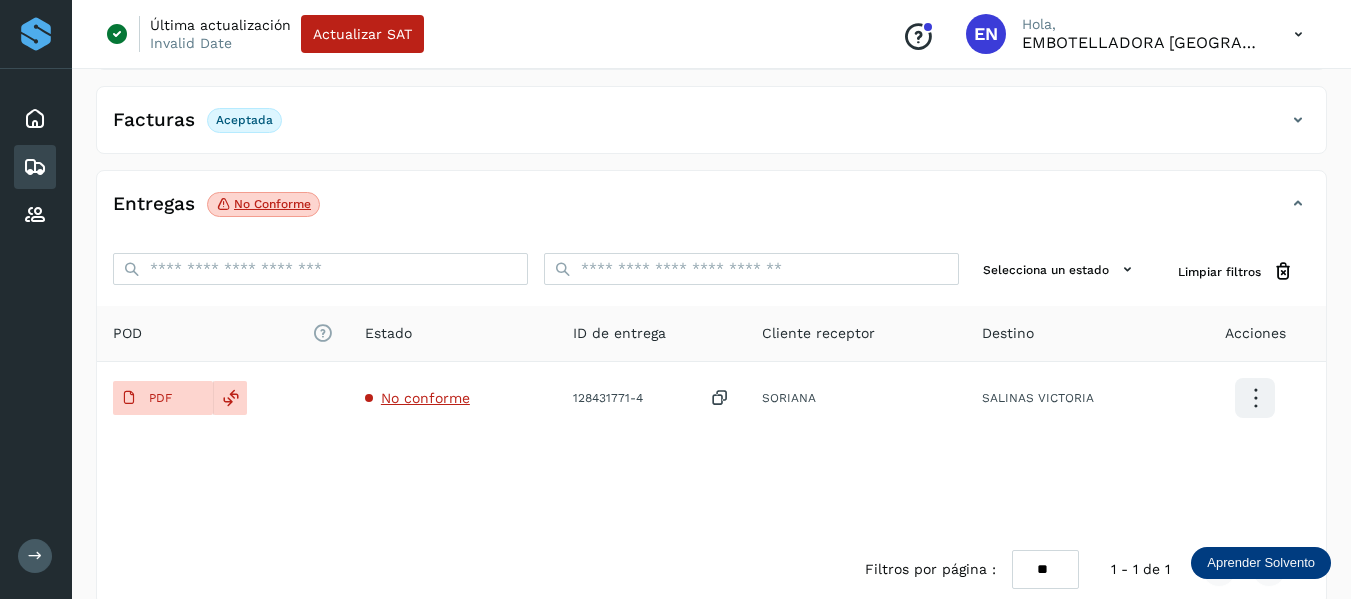 scroll, scrollTop: 354, scrollLeft: 0, axis: vertical 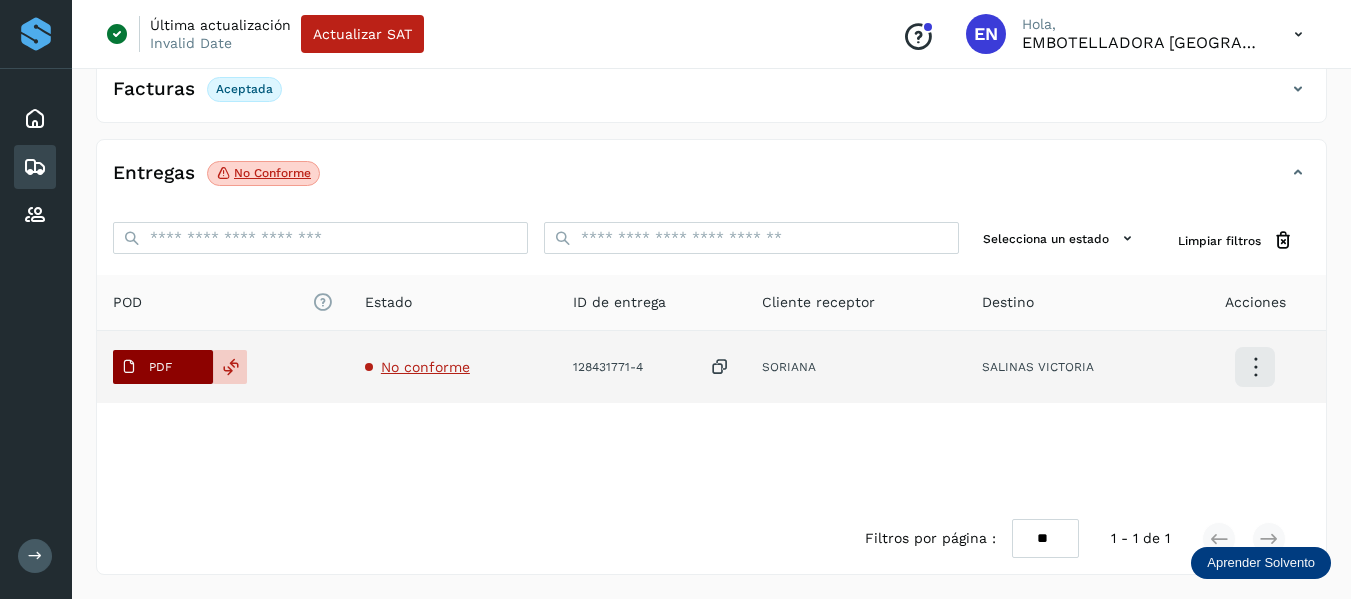 click on "PDF" at bounding box center [160, 367] 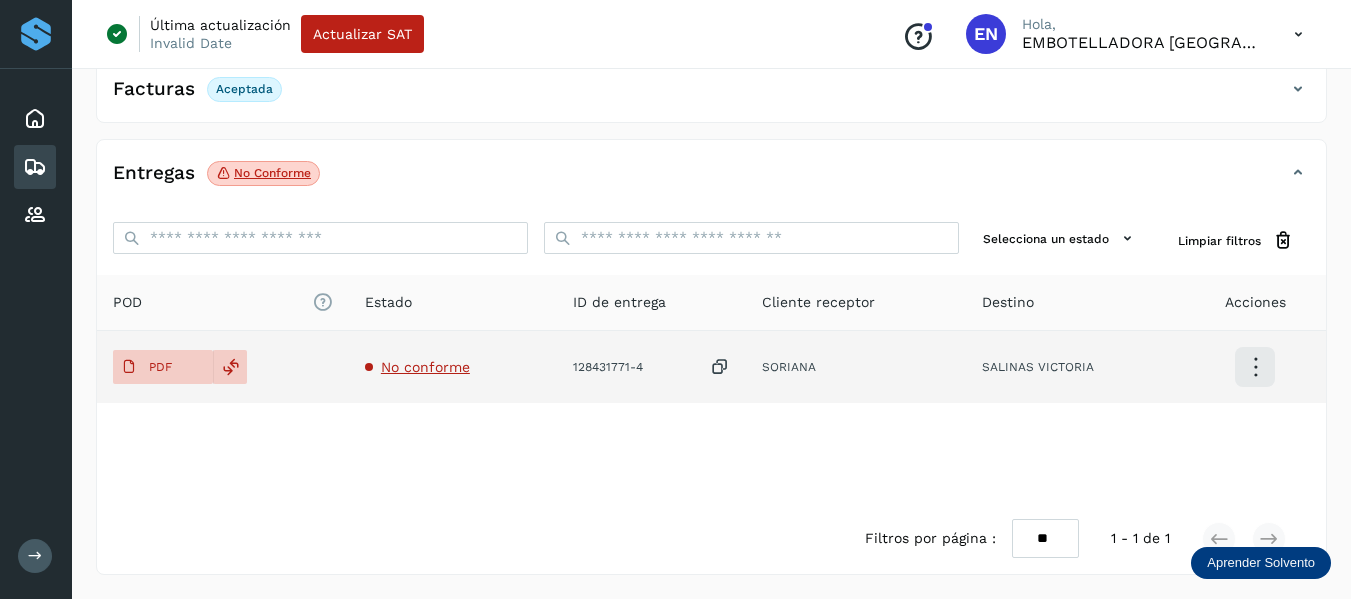 click on "No conforme" at bounding box center [425, 367] 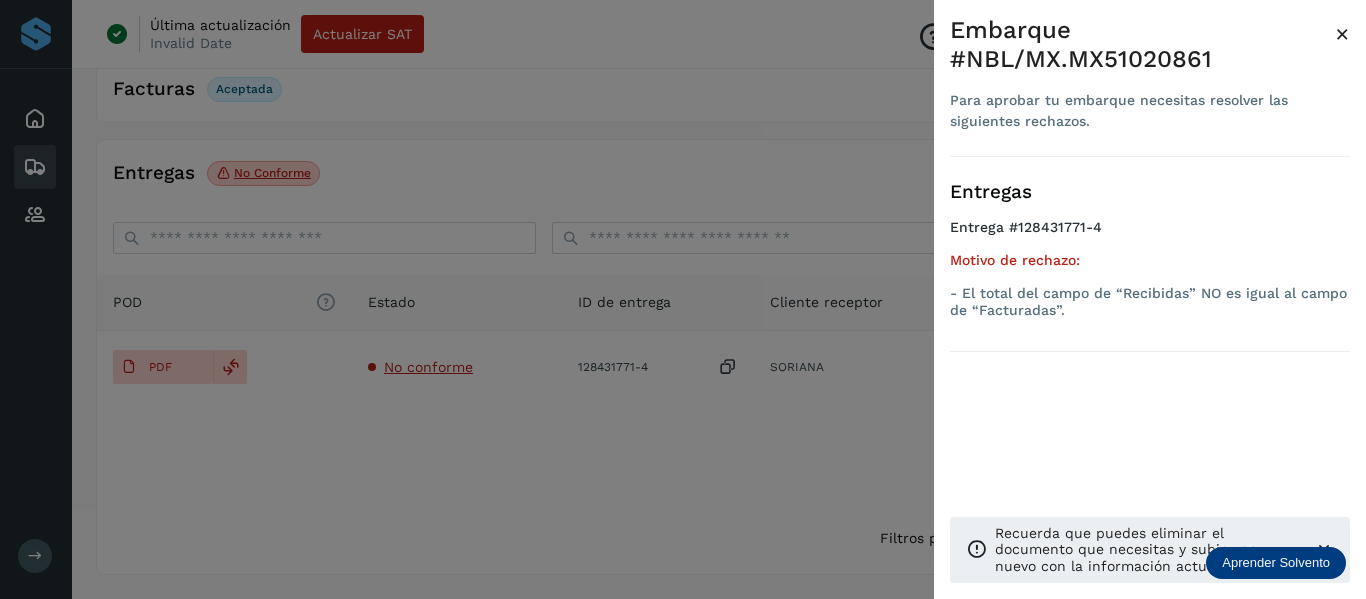 click on "×" at bounding box center [1342, 34] 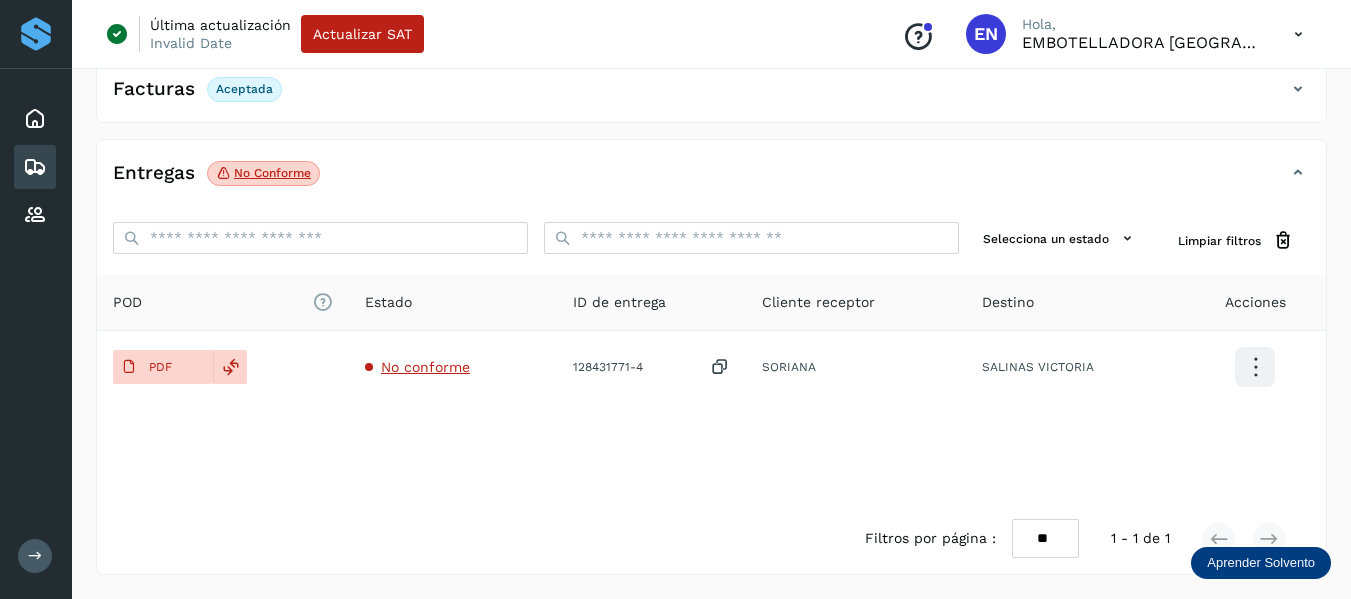 type 